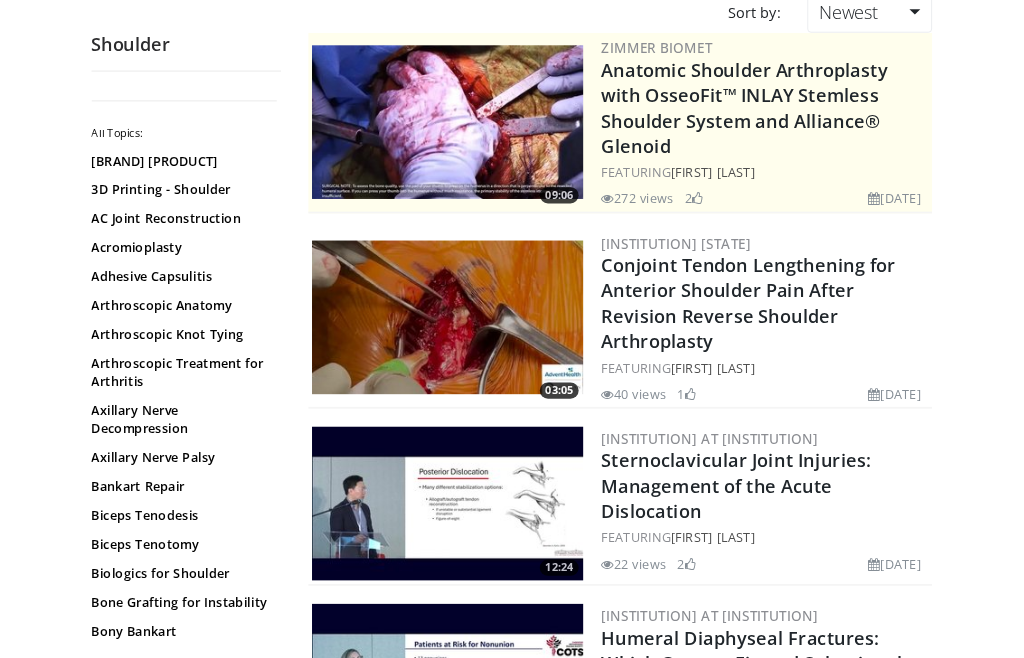 scroll, scrollTop: 0, scrollLeft: 0, axis: both 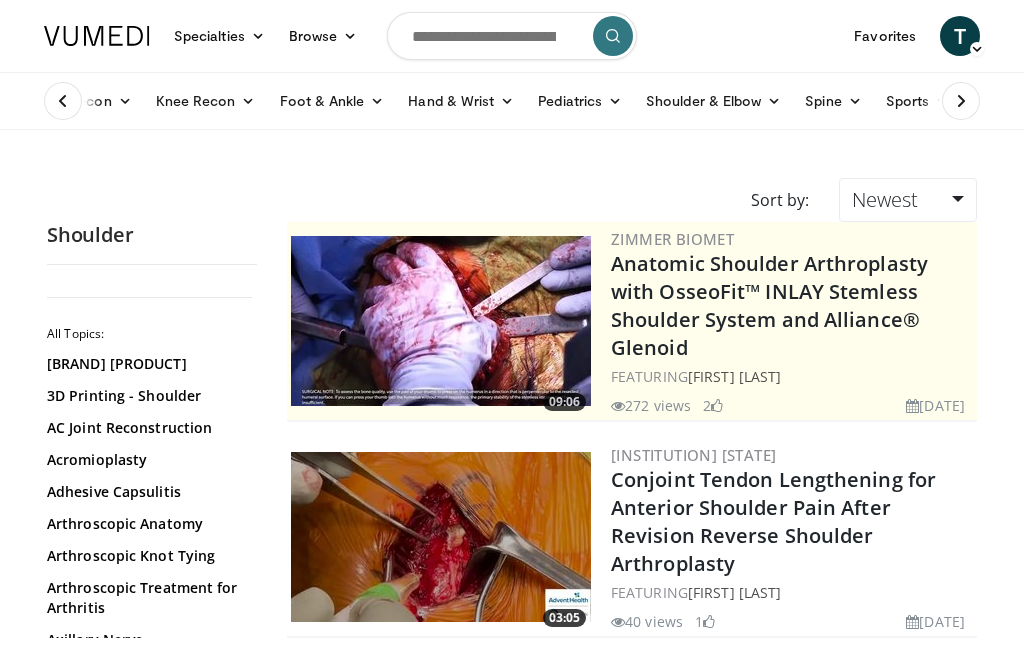 click on "Shoulder & Elbow" at bounding box center [713, 101] 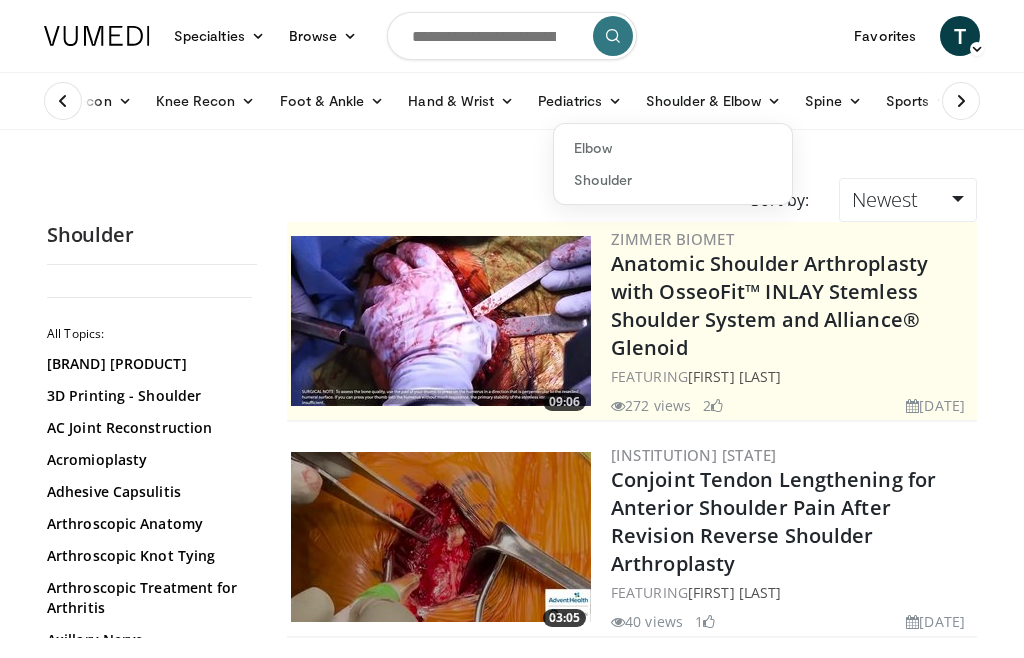 click on "Shoulder" at bounding box center (673, 180) 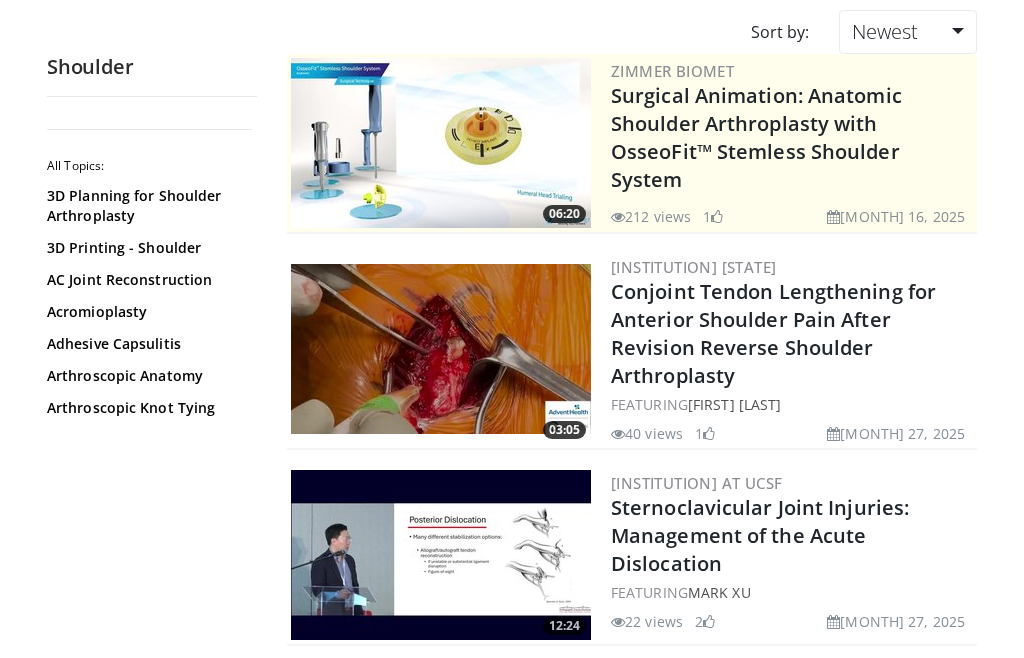 scroll, scrollTop: 0, scrollLeft: 0, axis: both 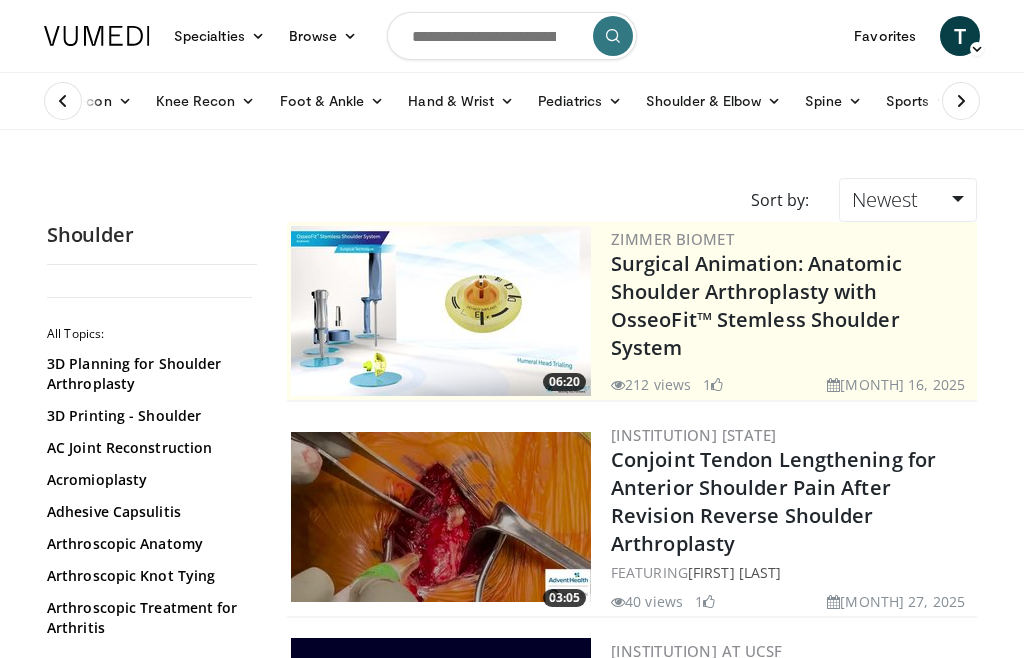 click on "Sports" at bounding box center (918, 101) 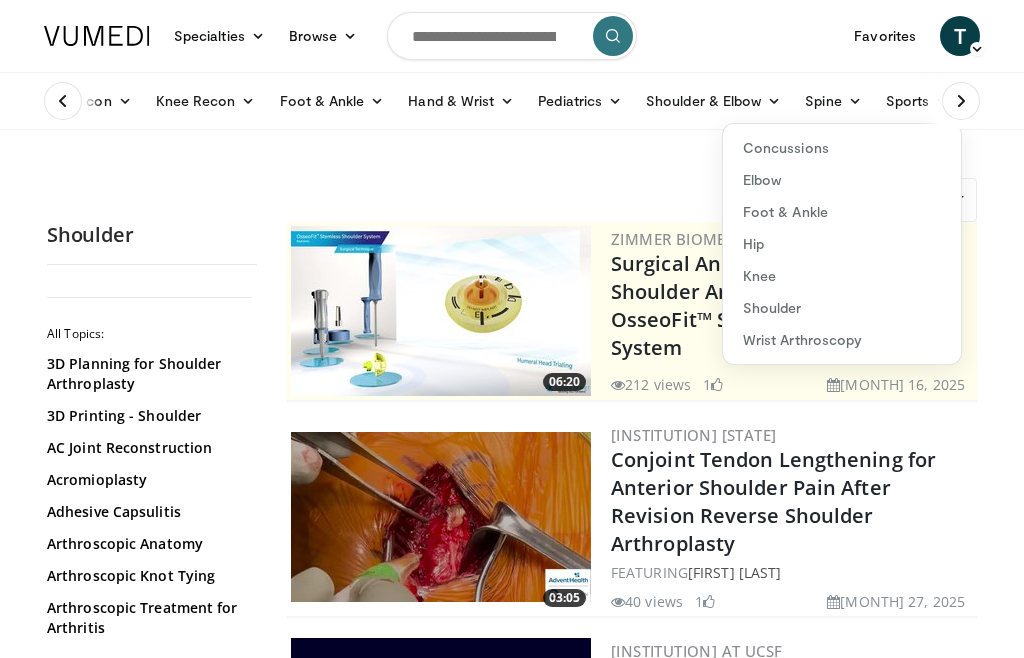 click on "Specialties
Adult & Family Medicine
Allergy, Asthma, Immunology
Anesthesiology
Cardiology
Dental
Dermatology
Endocrinology
Gastroenterology & Hepatology
General Surgery
Hematology & Oncology
Infectious Disease
Nephrology
Neurology
Neurosurgery
Obstetrics & Gynecology
Ophthalmology
Oral Maxillofacial
Orthopaedics
Otolaryngology
Pediatrics
Plastic Surgery
Podiatry
Psychiatry
Pulmonology
Radiation Oncology
Radiology
Rheumatology
Urology" at bounding box center [512, 2906] 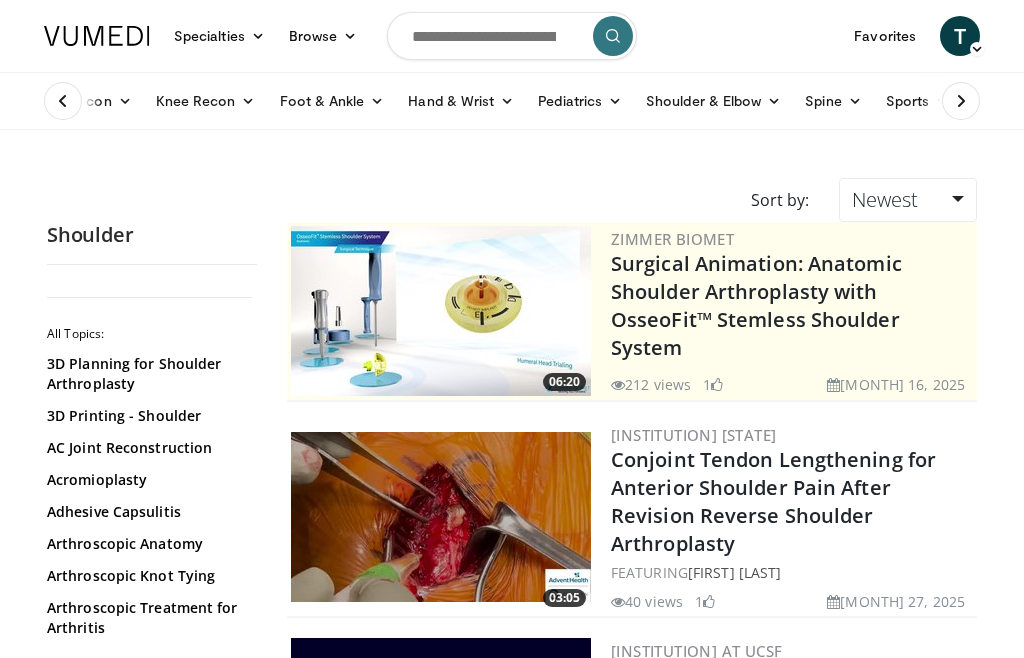 click at bounding box center [512, 36] 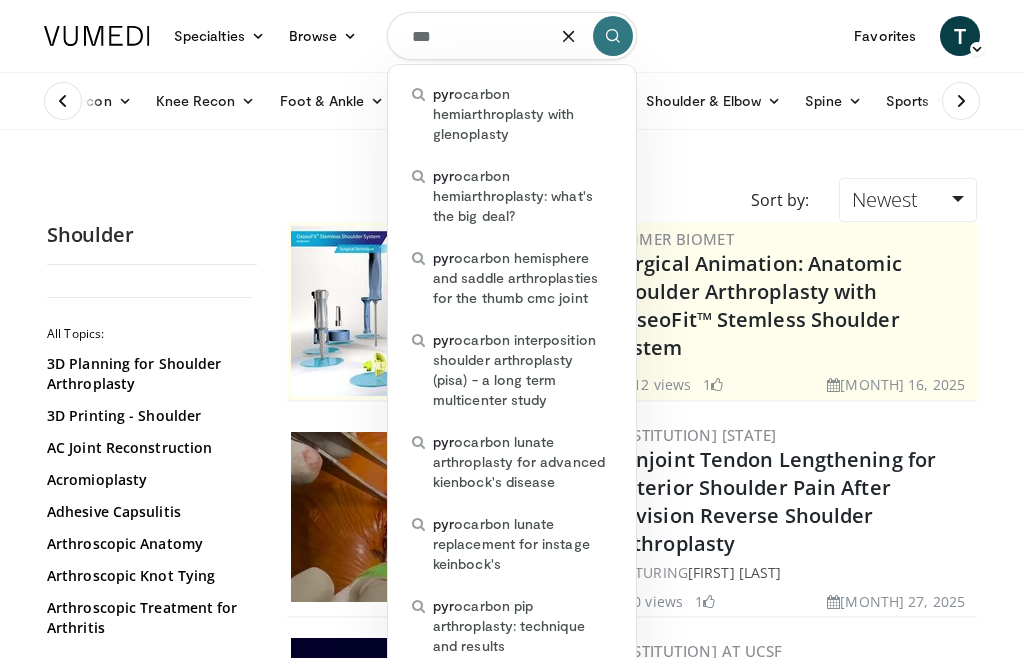type on "***" 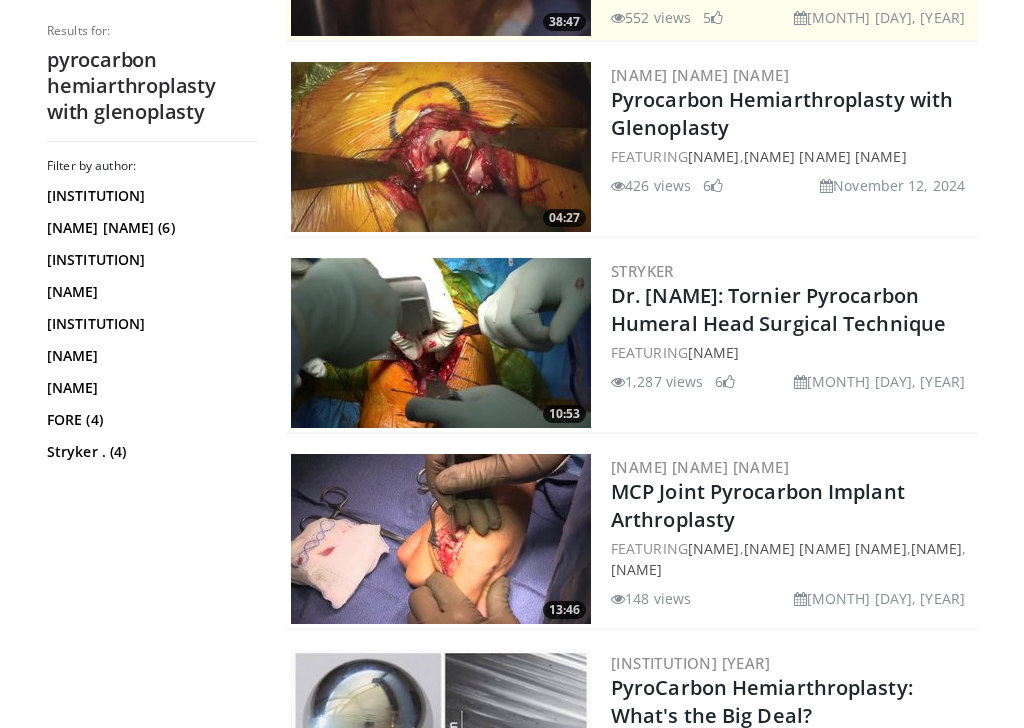 scroll, scrollTop: 560, scrollLeft: 0, axis: vertical 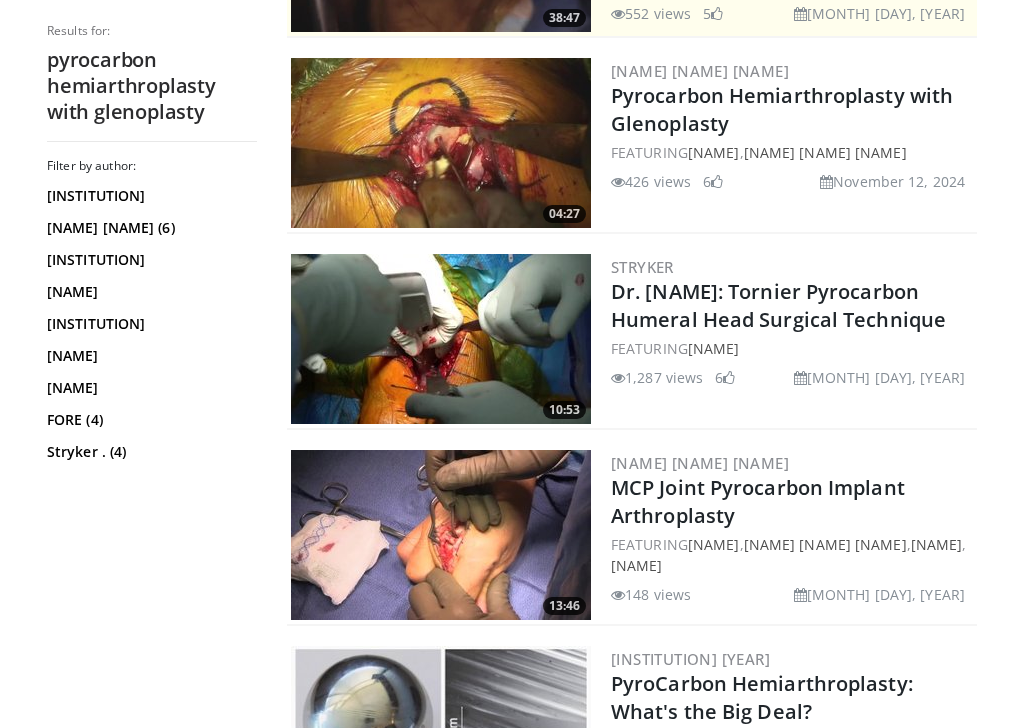 click on "Dr. [NAME]: Tornier Pyrocarbon Humeral Head Surgical Technique" at bounding box center [778, 305] 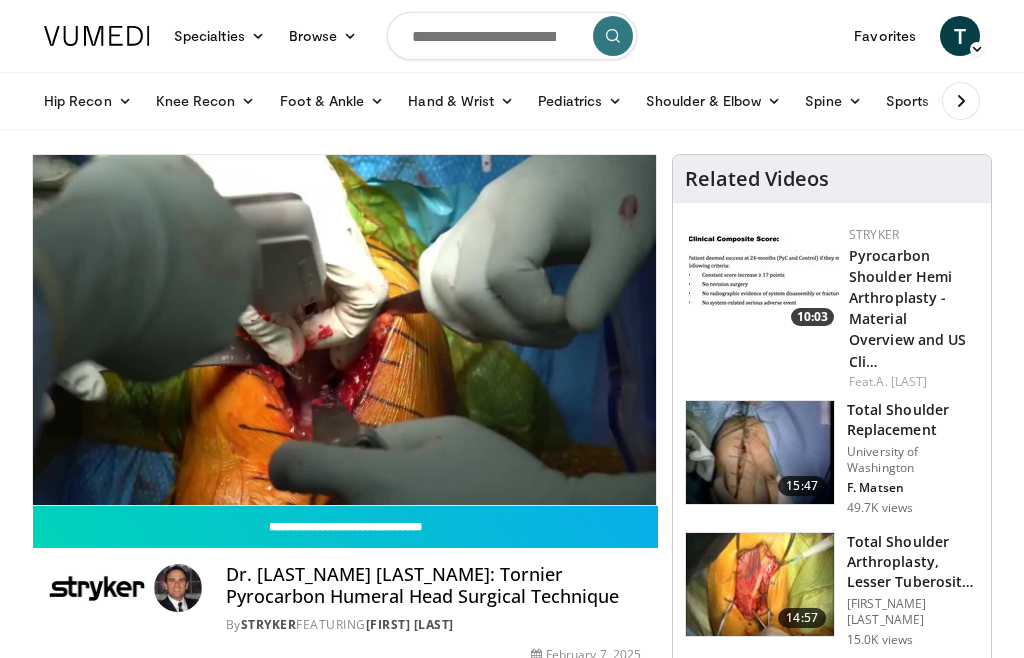 scroll, scrollTop: 0, scrollLeft: 0, axis: both 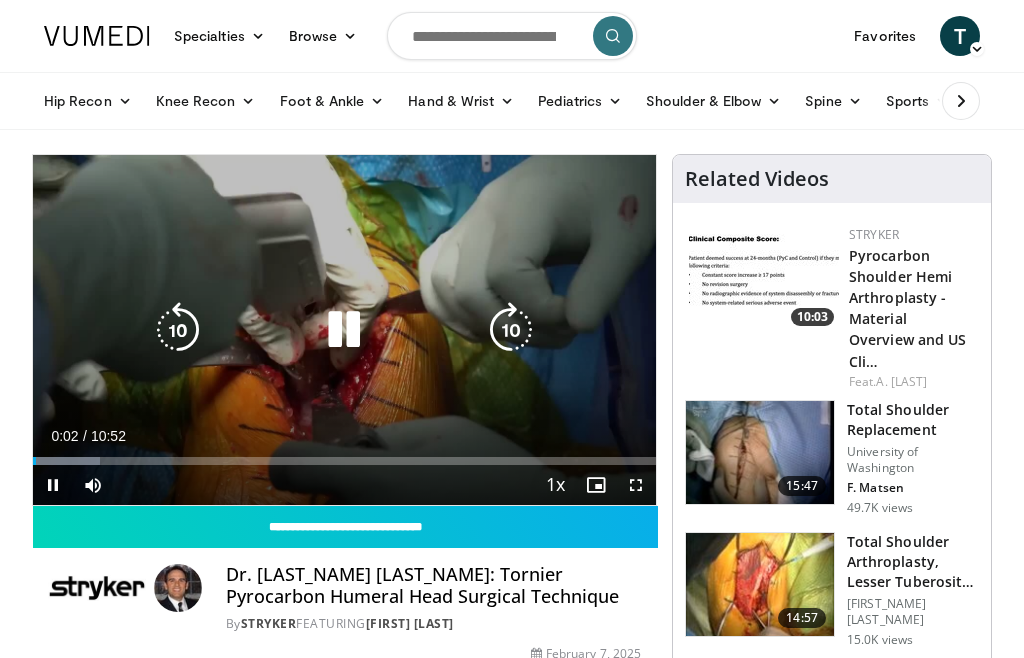 click at bounding box center [511, 330] 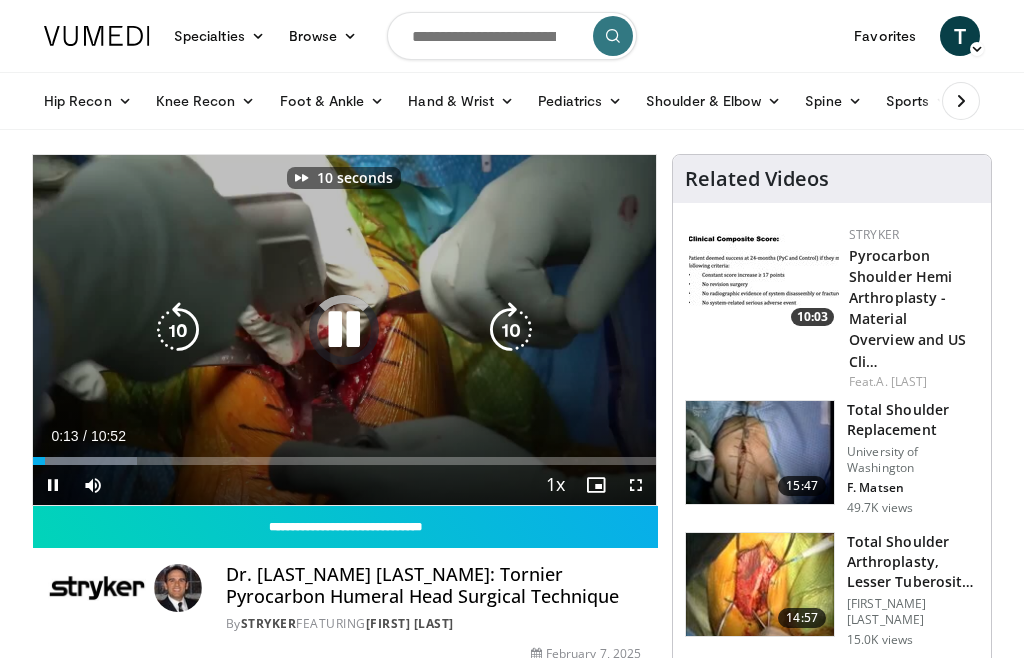 click at bounding box center (511, 330) 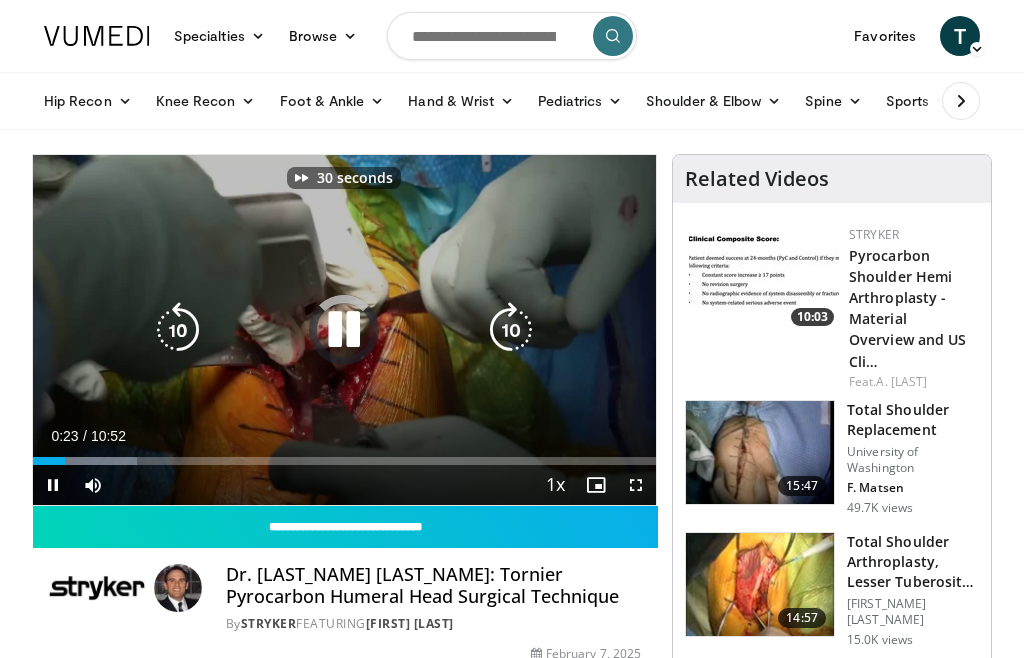 click at bounding box center (511, 330) 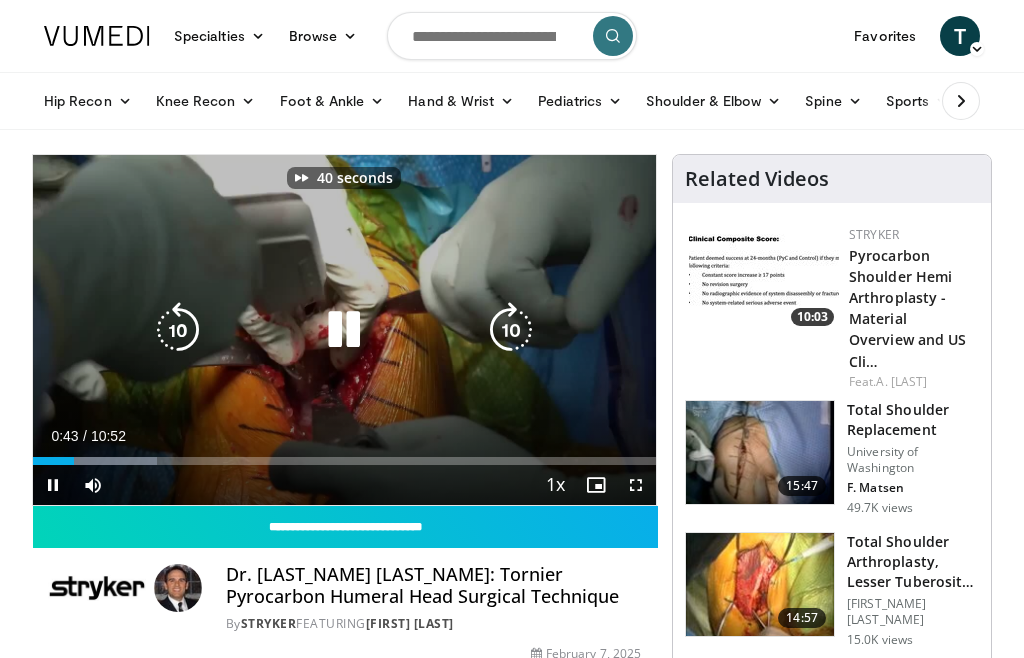 click at bounding box center (511, 330) 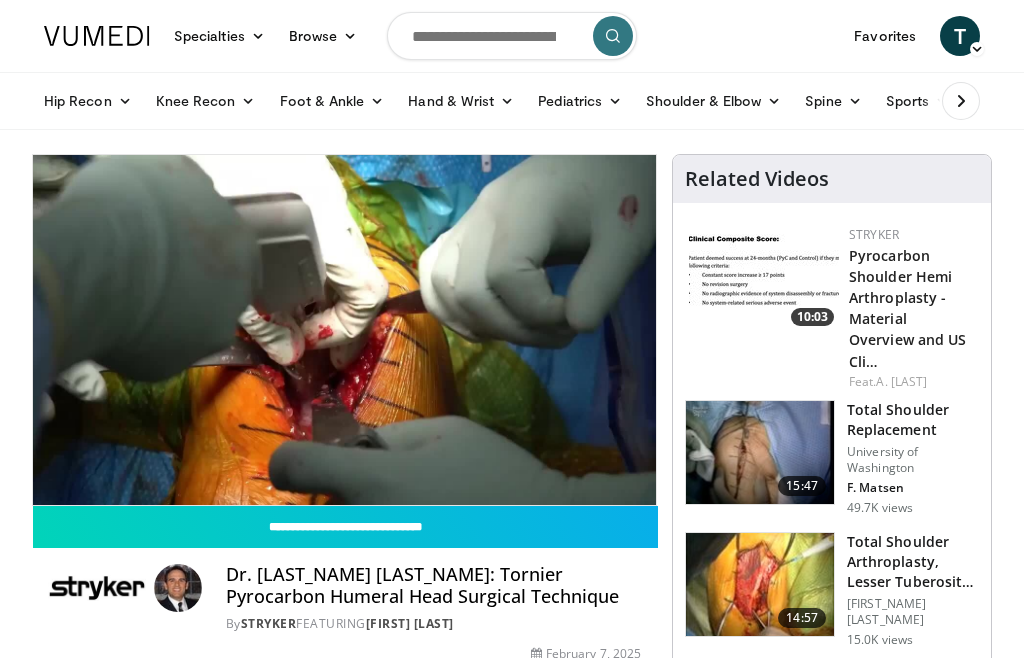 click at bounding box center (636, 525) 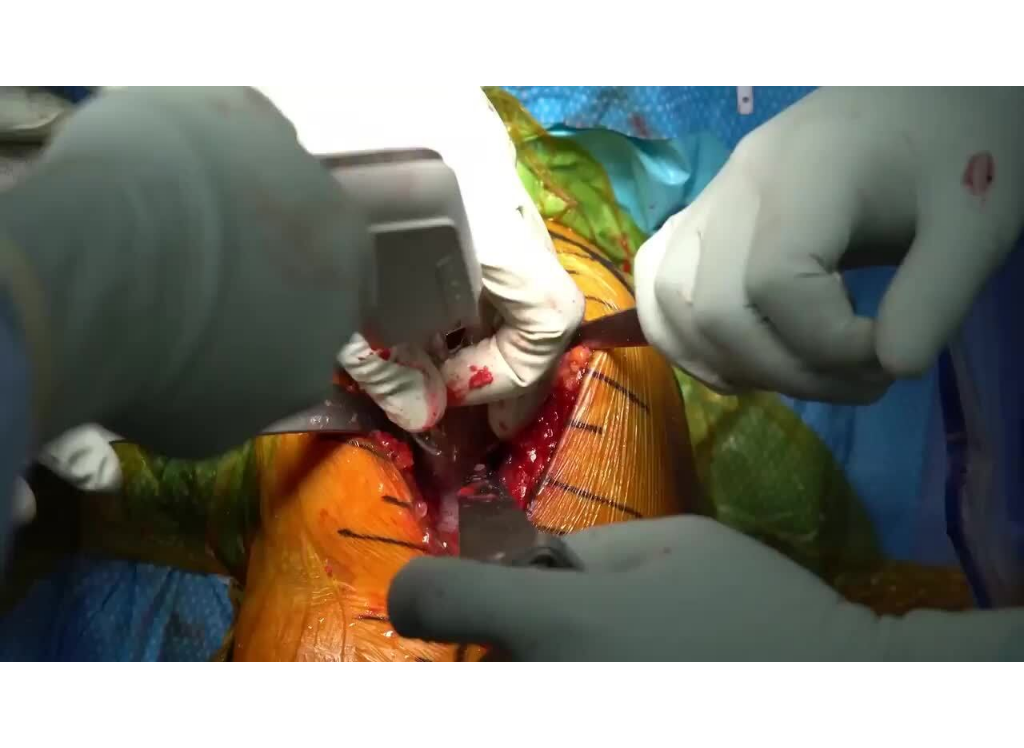 click at bounding box center [225, 374] 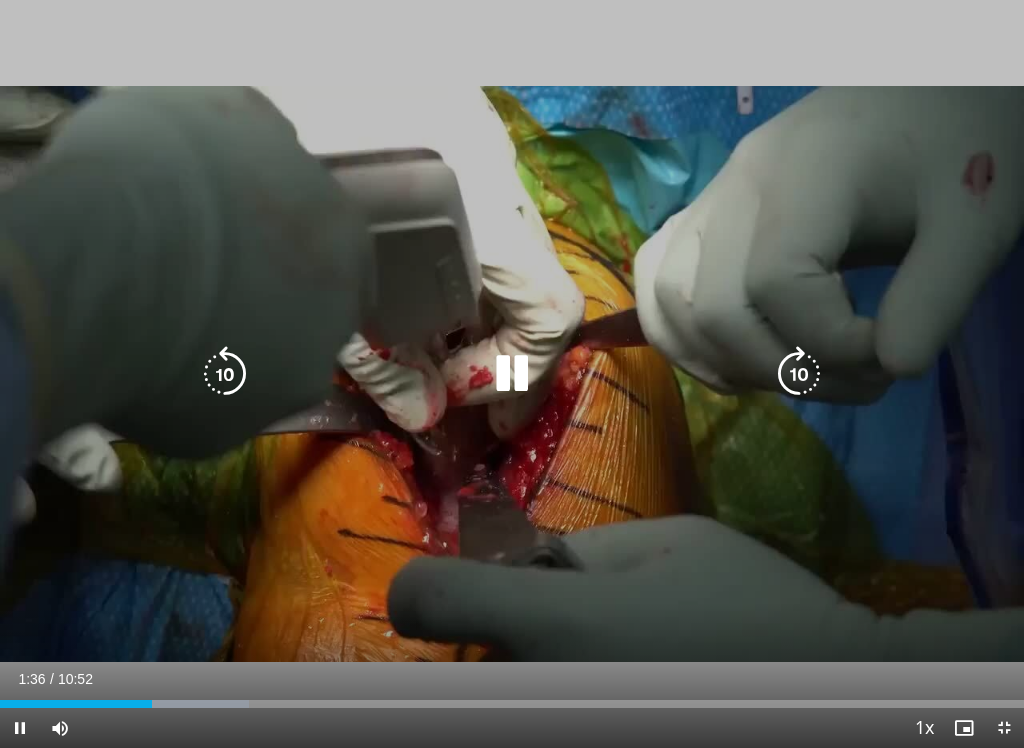 click at bounding box center [799, 374] 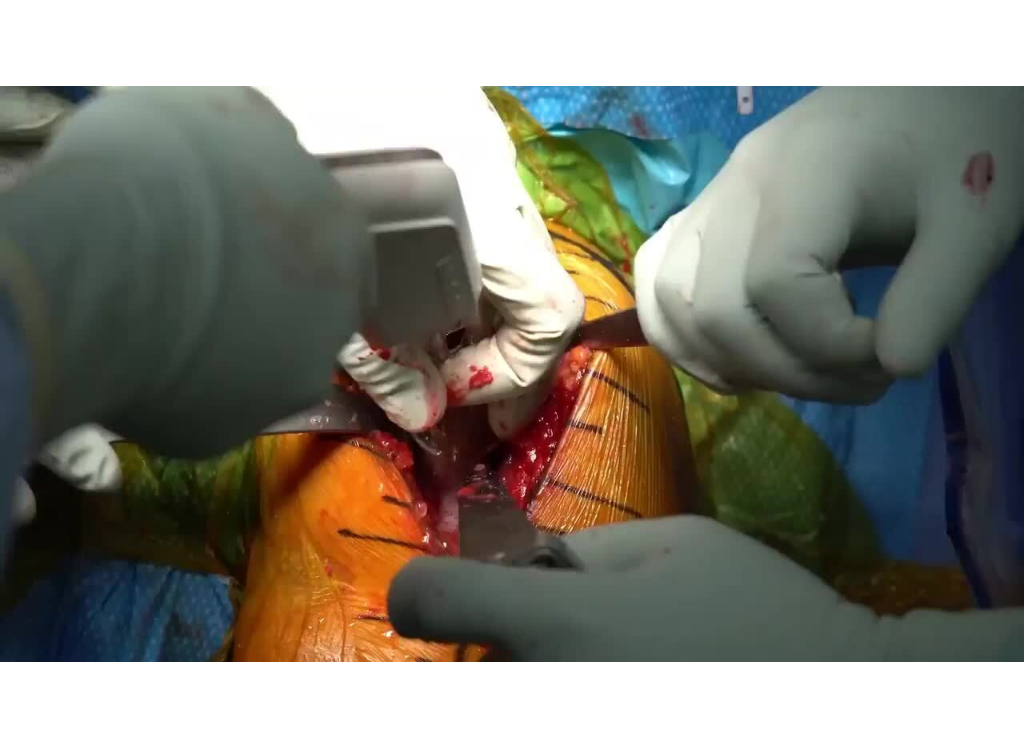 click on "10 seconds
Tap to unmute" at bounding box center (512, 374) 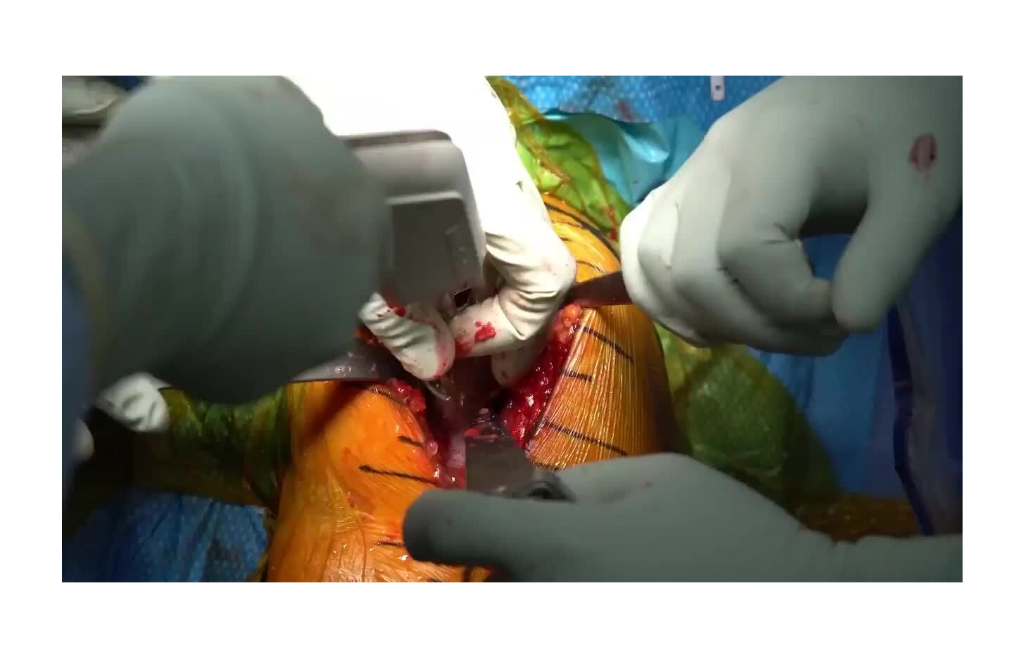 scroll, scrollTop: 0, scrollLeft: 0, axis: both 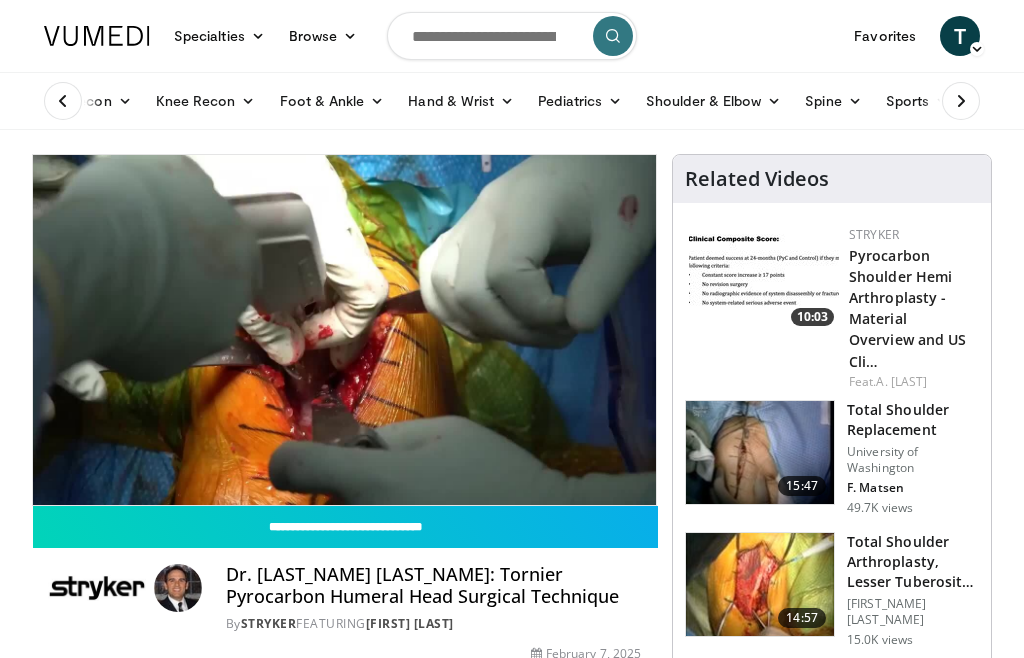 click on "10 seconds
Tap to unmute" at bounding box center (344, 330) 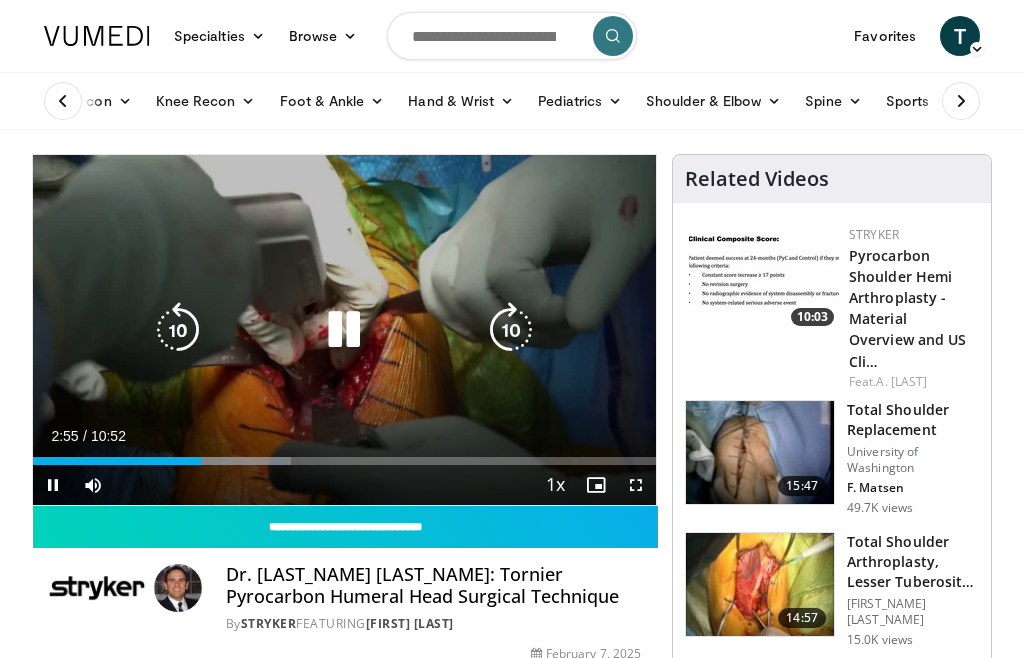 click at bounding box center [344, 330] 